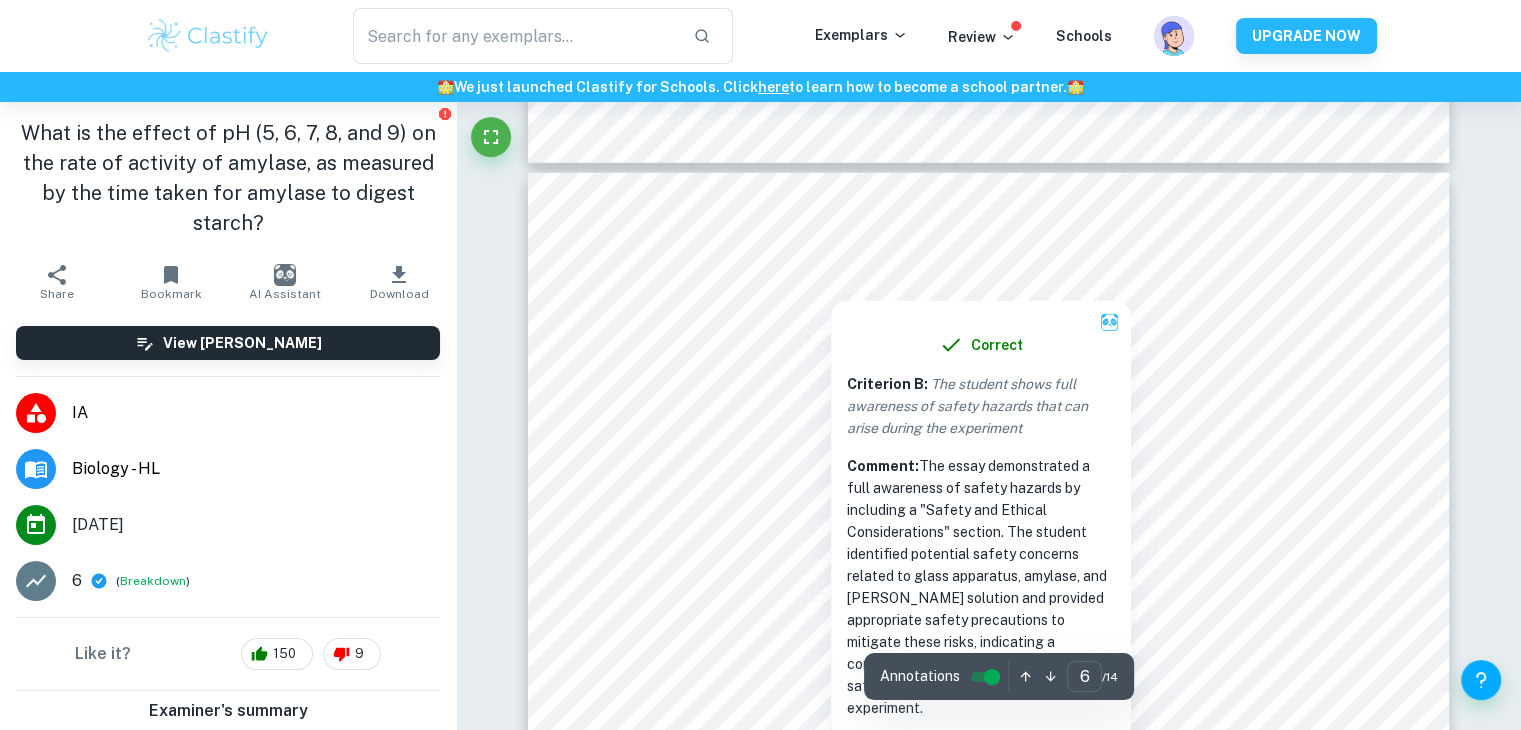 scroll, scrollTop: 6259, scrollLeft: 0, axis: vertical 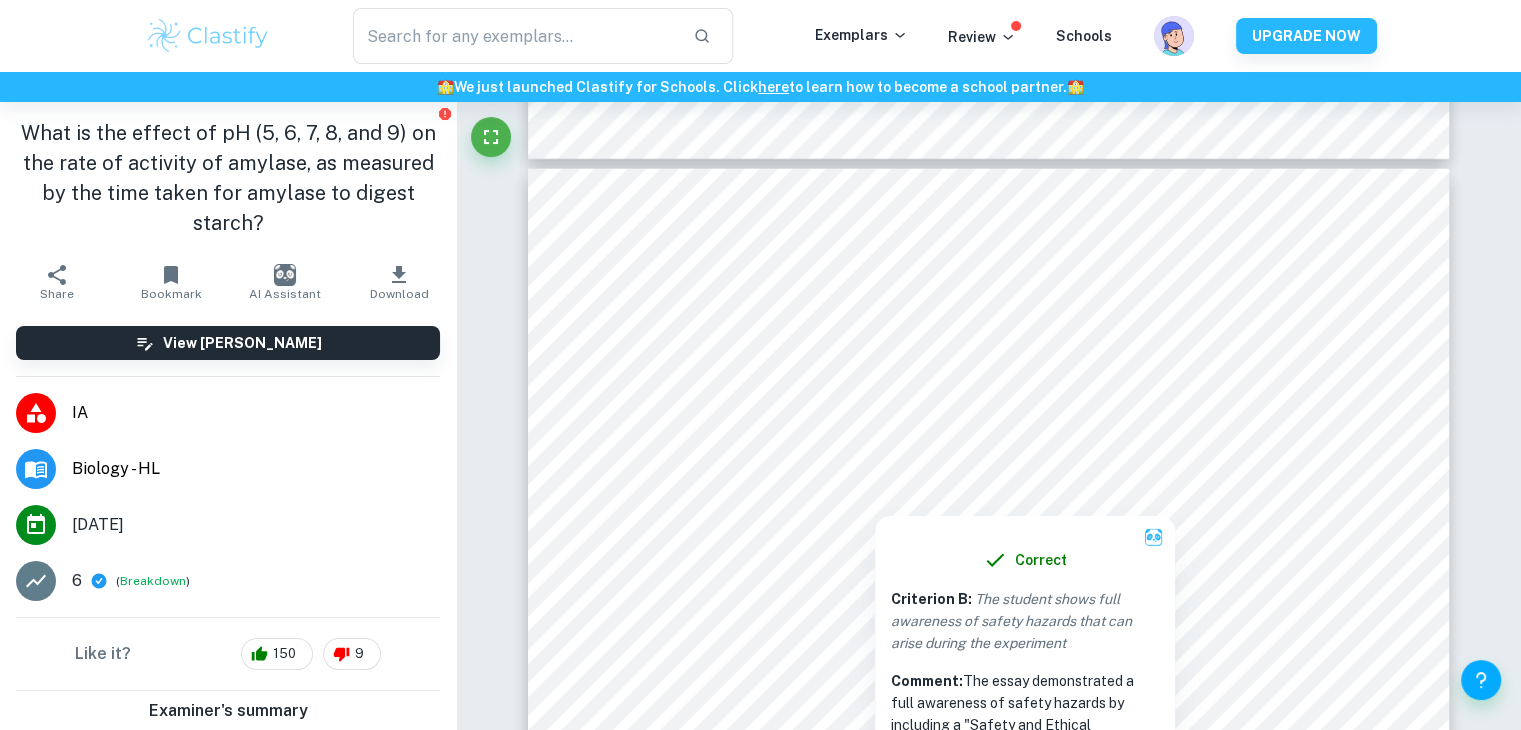 click at bounding box center (1015, 437) 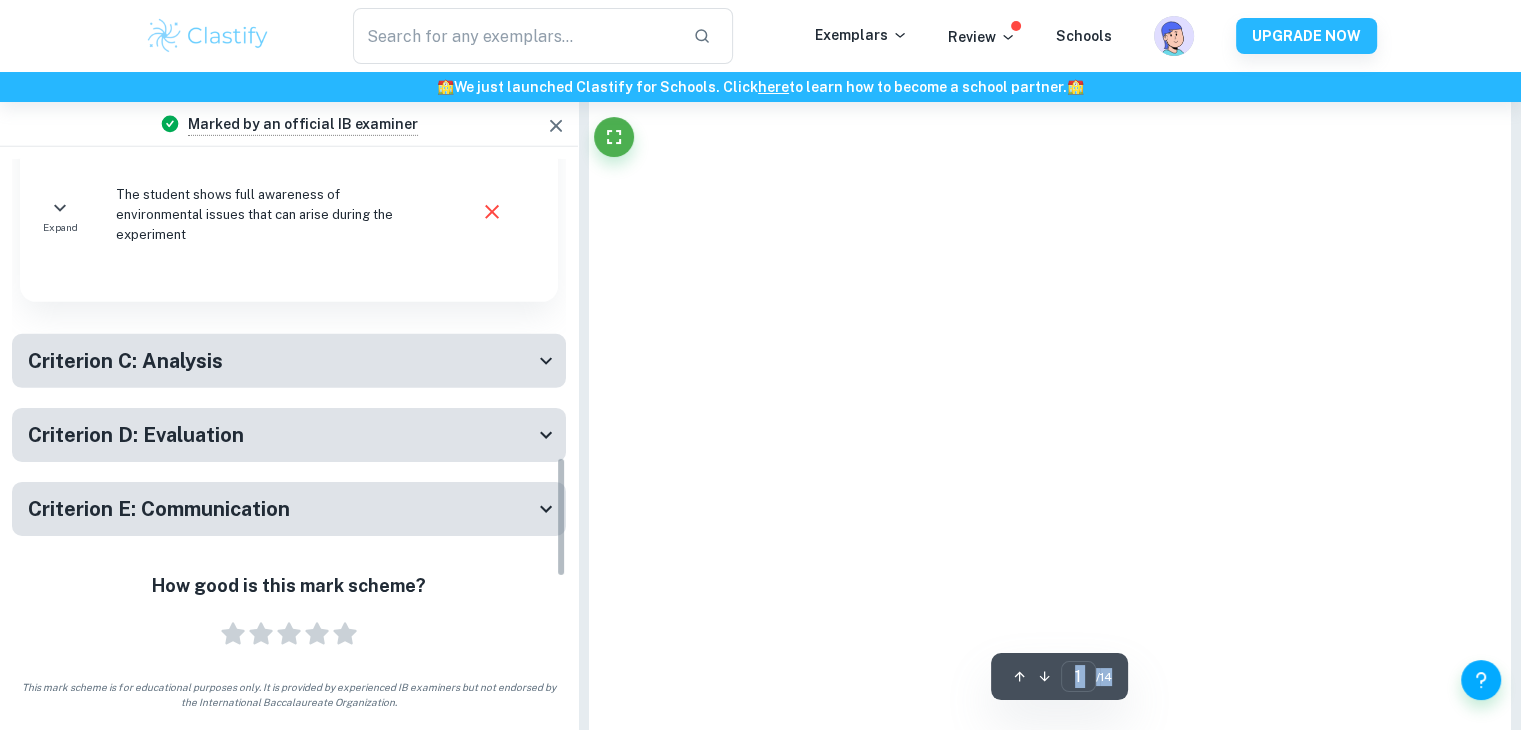 scroll, scrollTop: 1386, scrollLeft: 0, axis: vertical 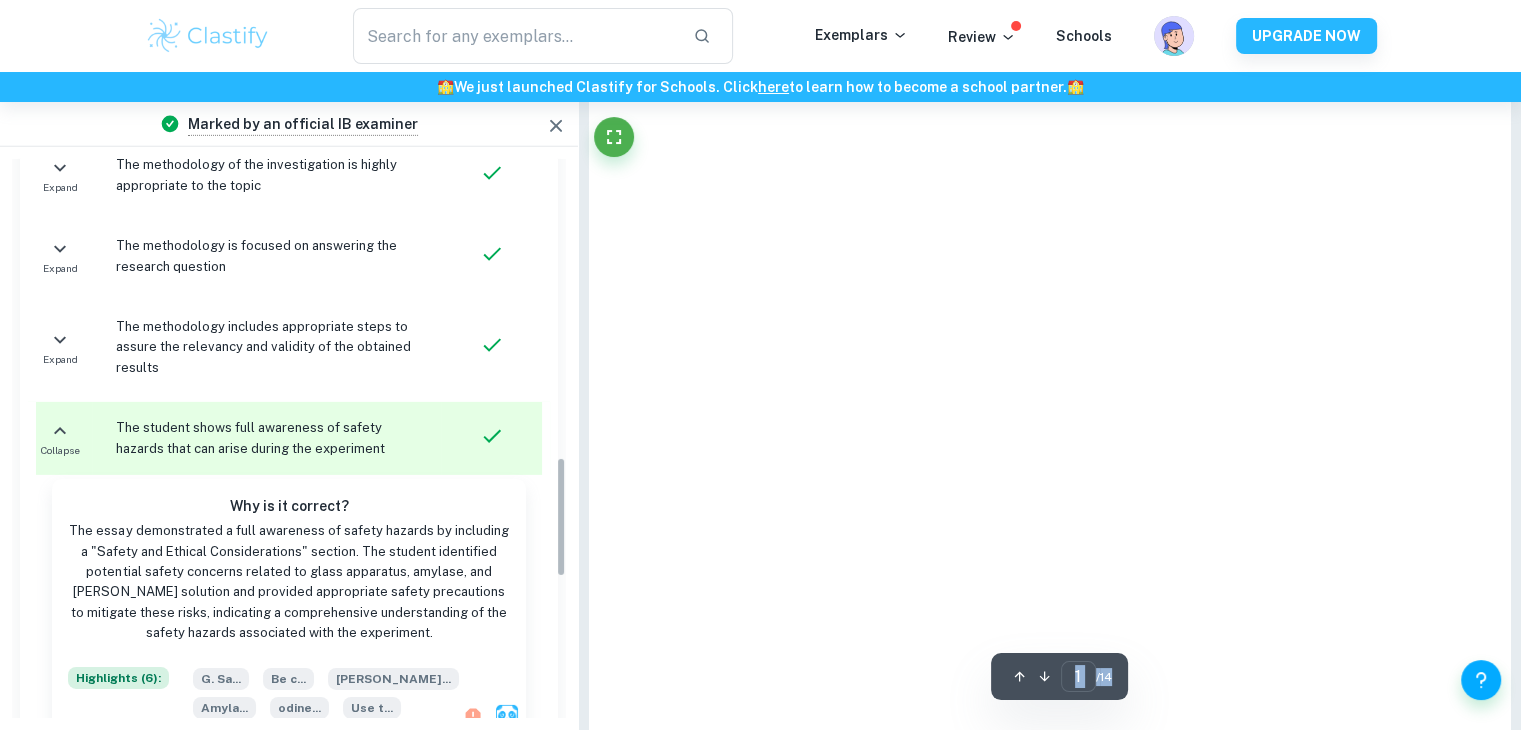 type on "6" 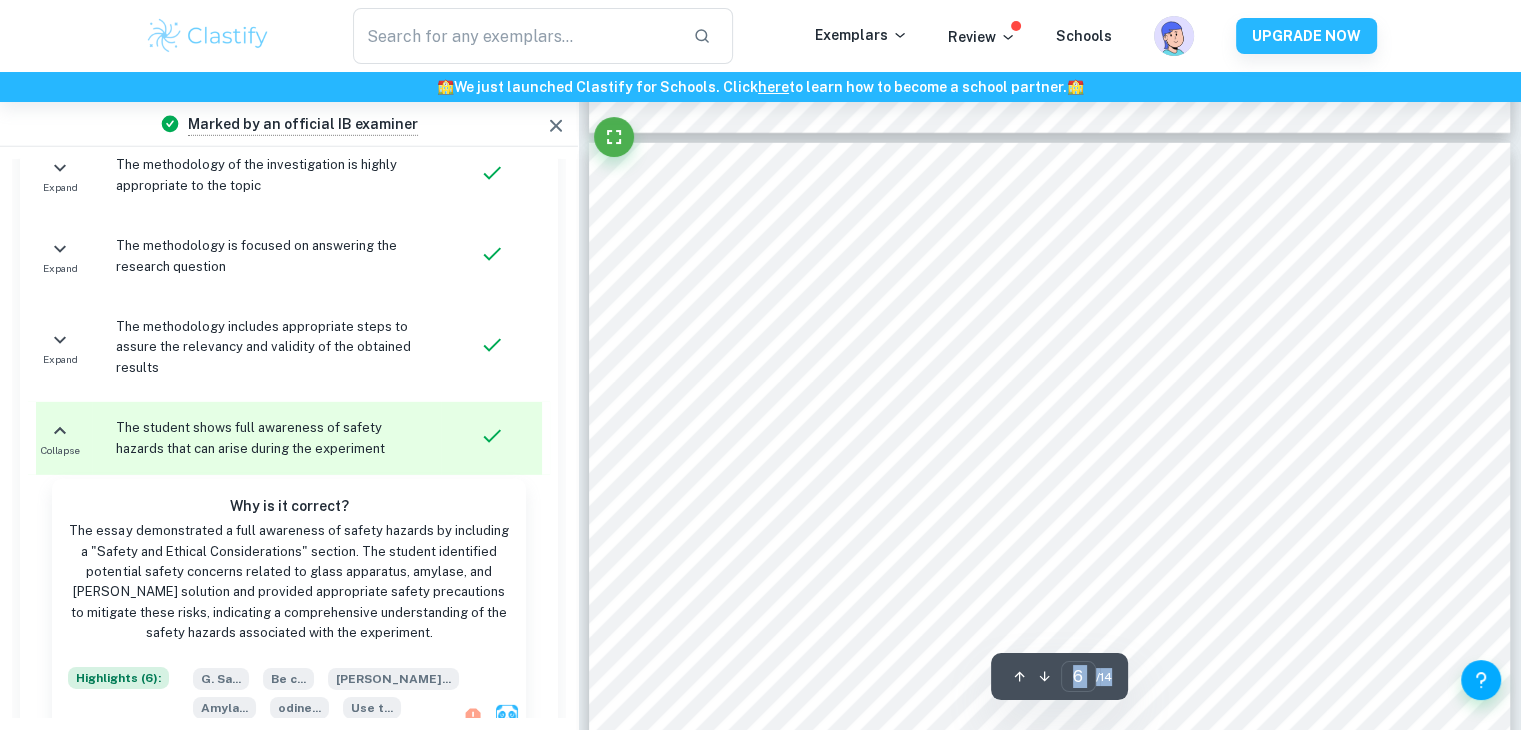 scroll, scrollTop: 5988, scrollLeft: 0, axis: vertical 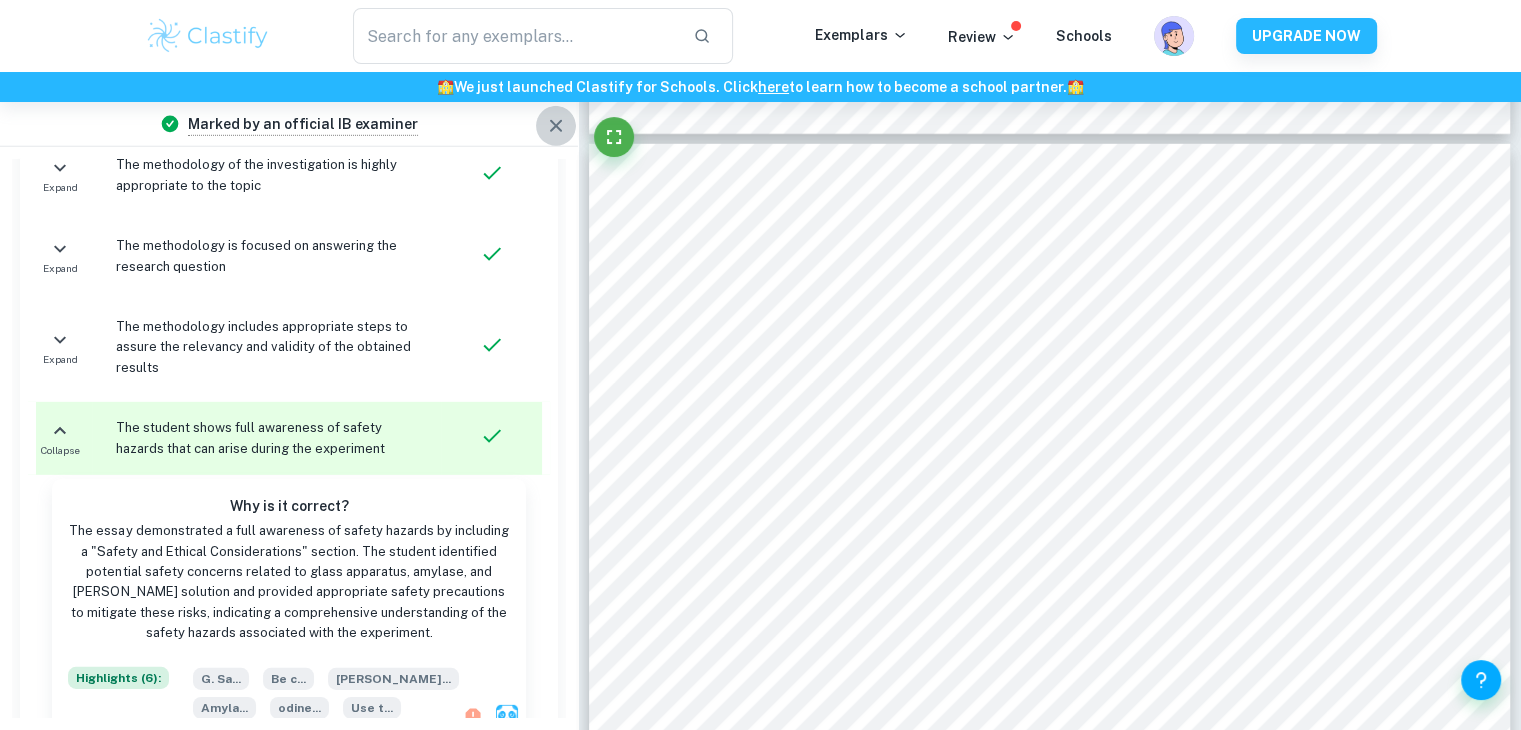 click 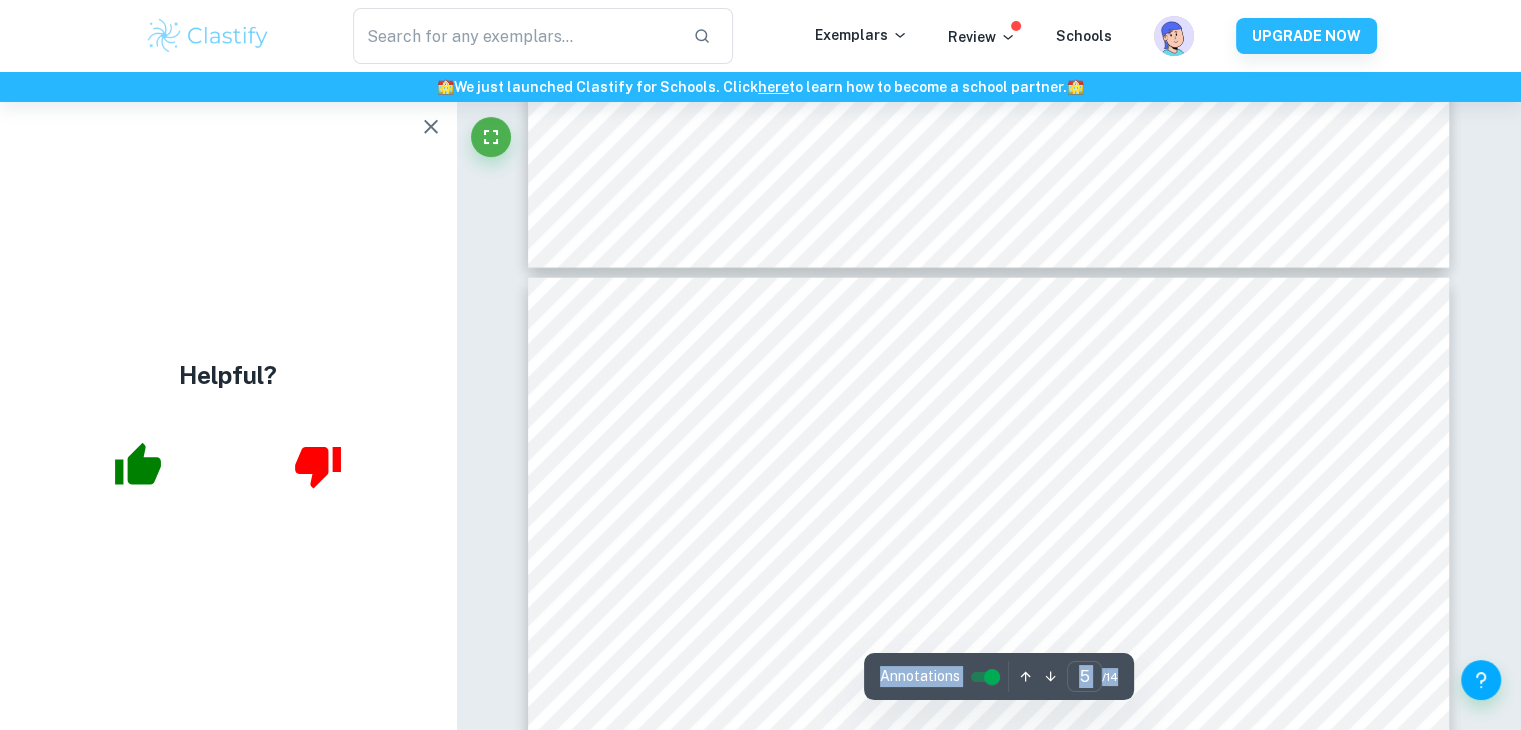 scroll, scrollTop: 4645, scrollLeft: 0, axis: vertical 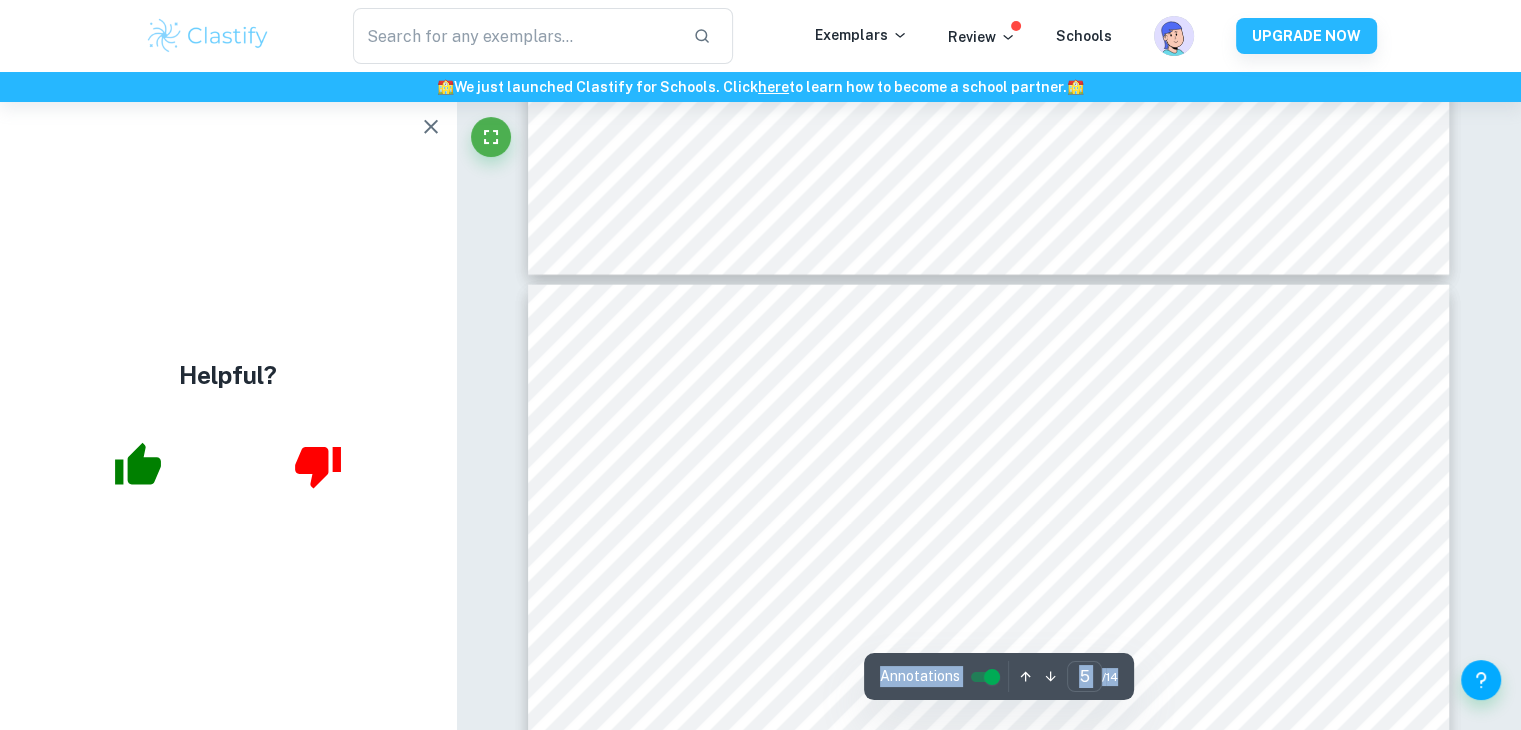 click on "Annotations" at bounding box center [920, 676] 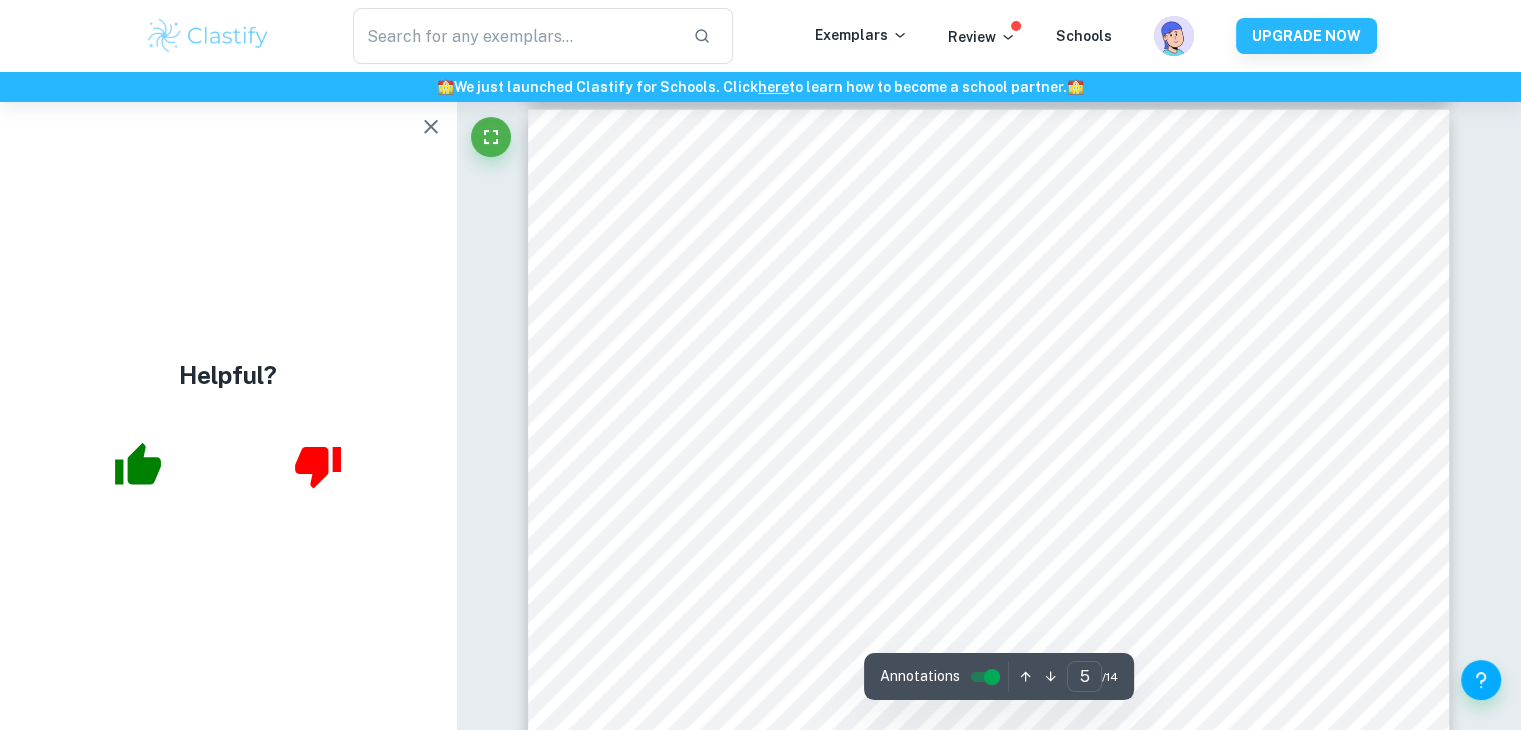 scroll, scrollTop: 4821, scrollLeft: 0, axis: vertical 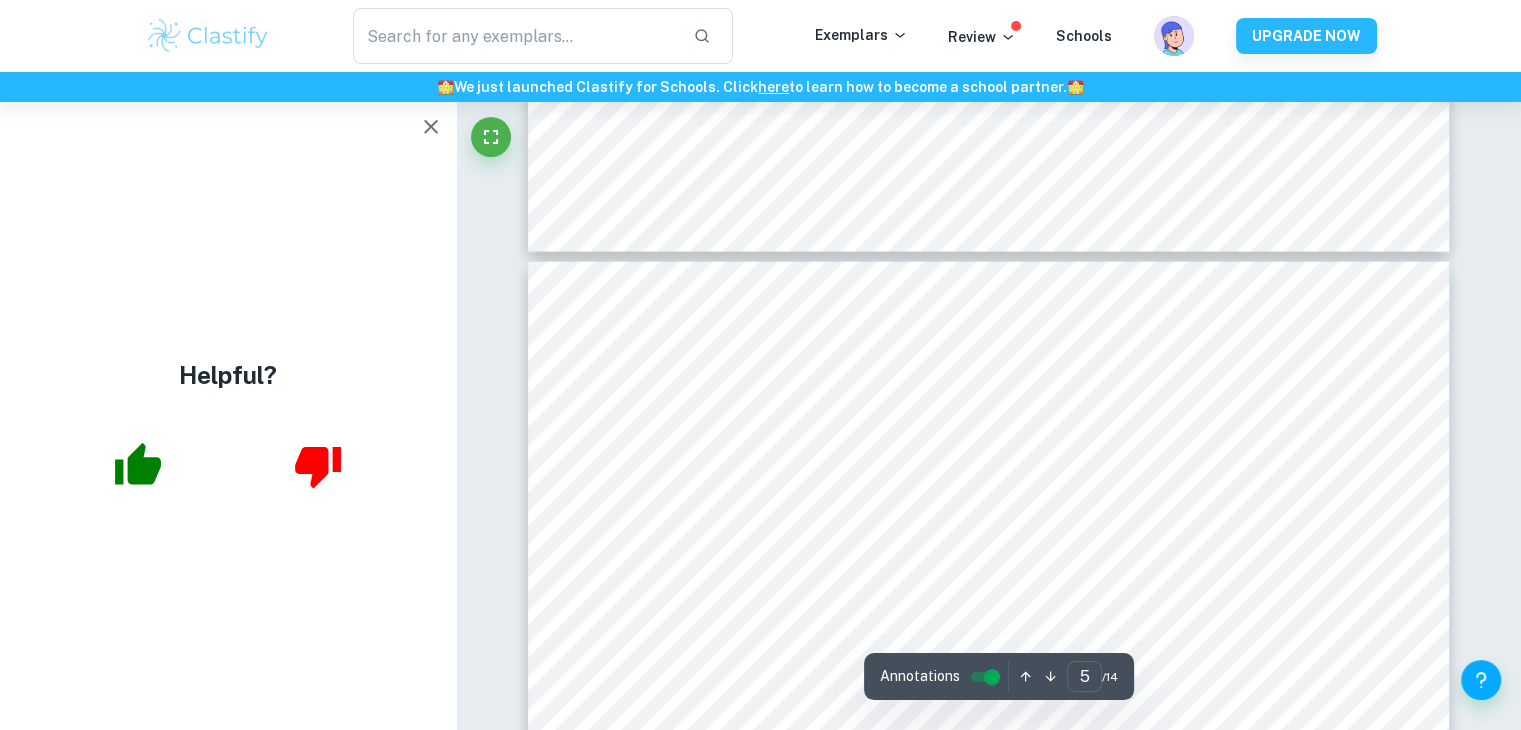 type on "4" 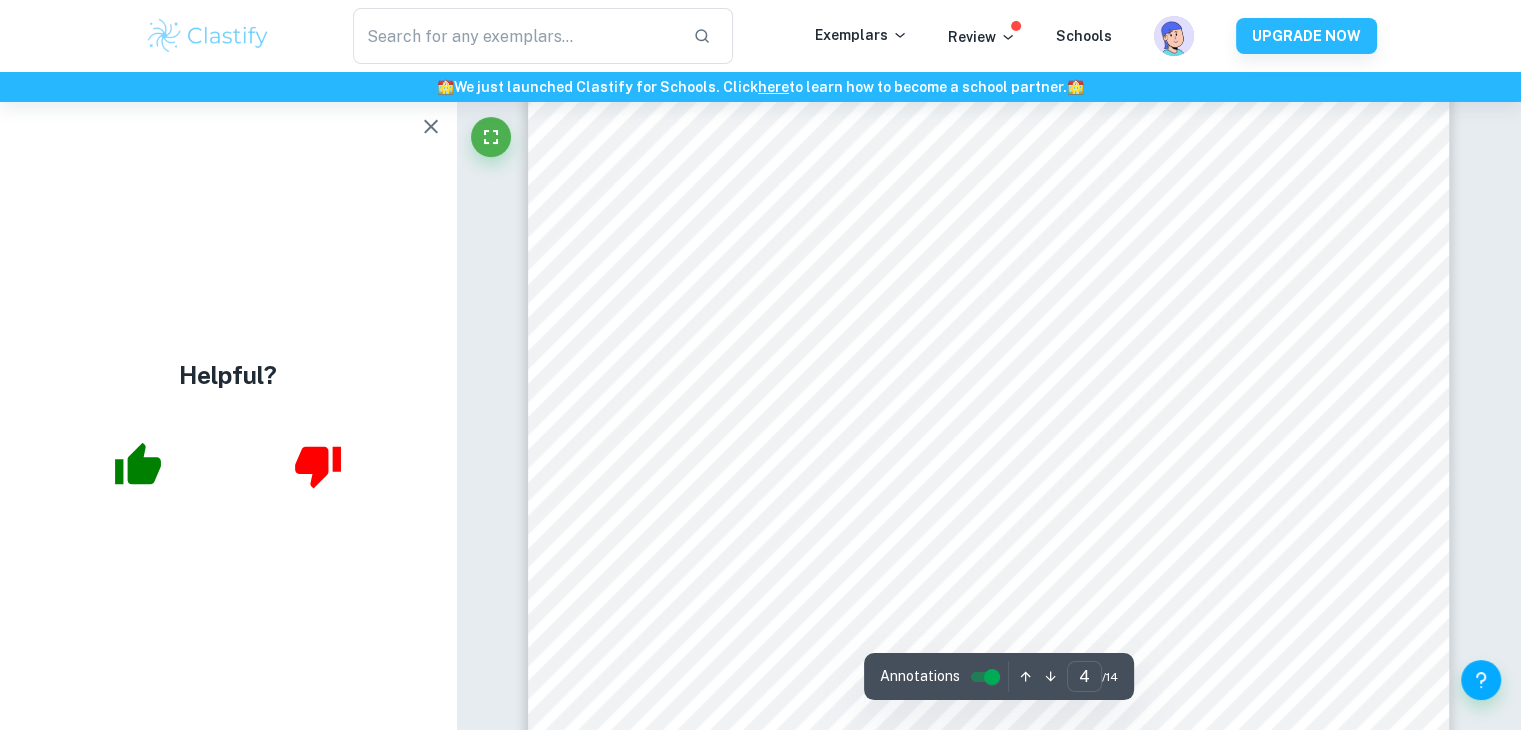 scroll, scrollTop: 3980, scrollLeft: 0, axis: vertical 